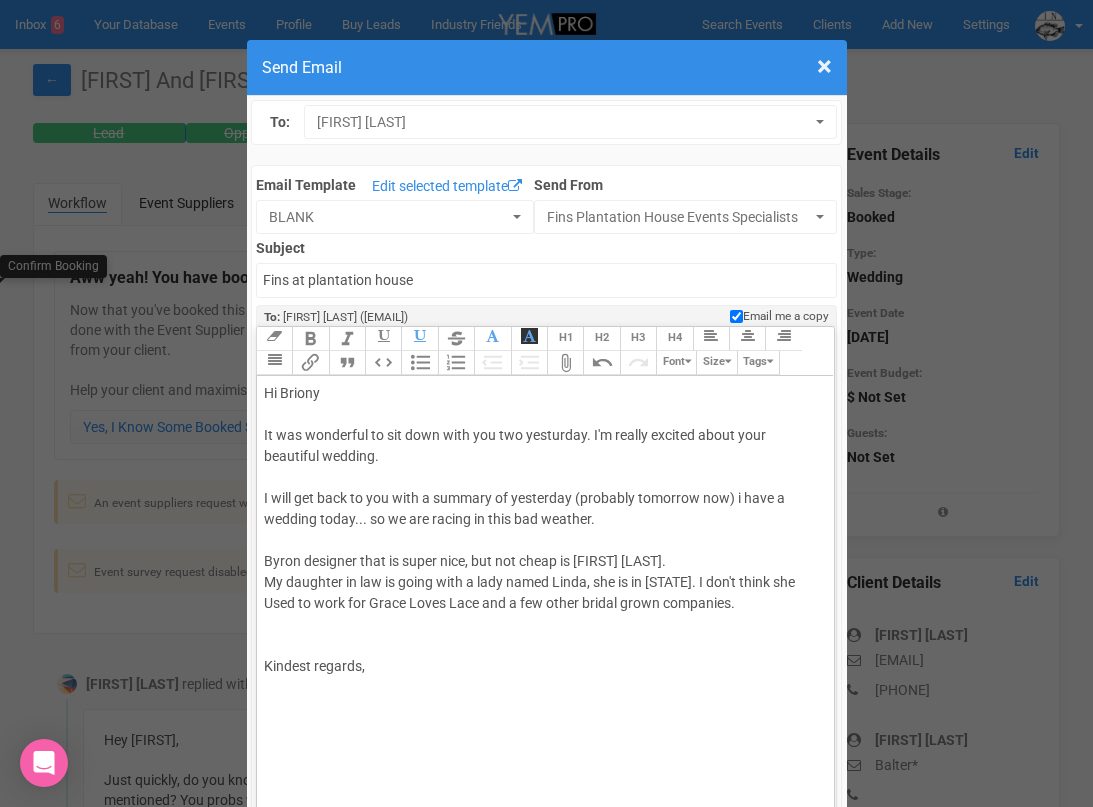 scroll, scrollTop: 286, scrollLeft: 0, axis: vertical 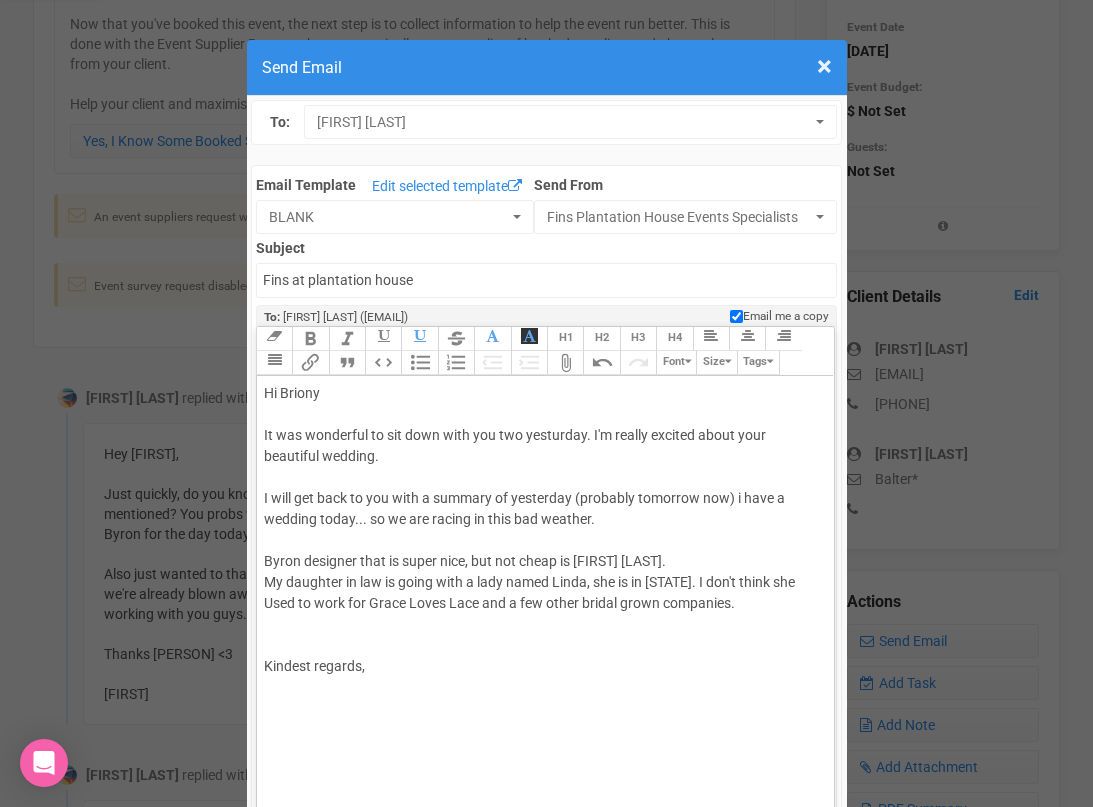click on "Hi [FIRST] It was wonderful to sit down with you two yesturday. I'm really excited about your beautiful wedding. I will get back to you with a summary of yesterday (probably tomorrow now) i have a wedding today... so we are racing in this bad weather. Byron designer that is super nice, but not cheap is Kate Willa. My daughter in law is going with a lady named [LAST], she is in [CITY]. I don't think she Used to work for Grace Loves Lace and a few other bridal grown companies.&nbsp; Kindest regards," 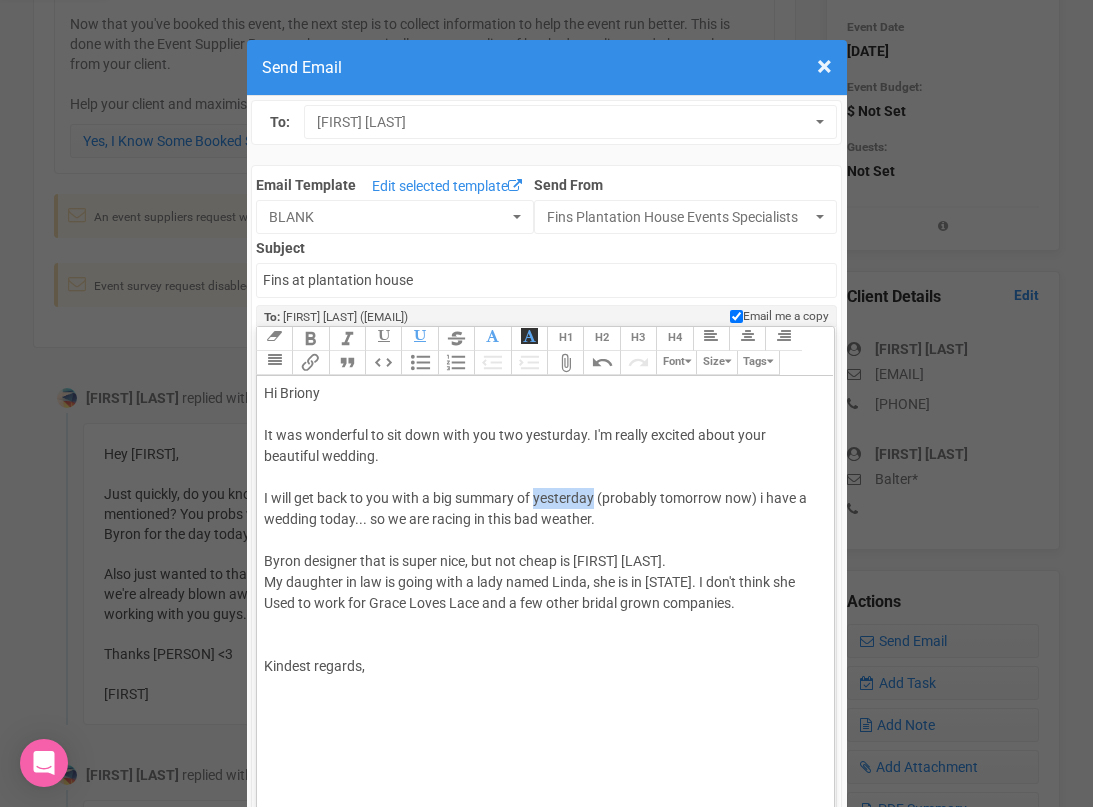 drag, startPoint x: 594, startPoint y: 495, endPoint x: 537, endPoint y: 494, distance: 57.00877 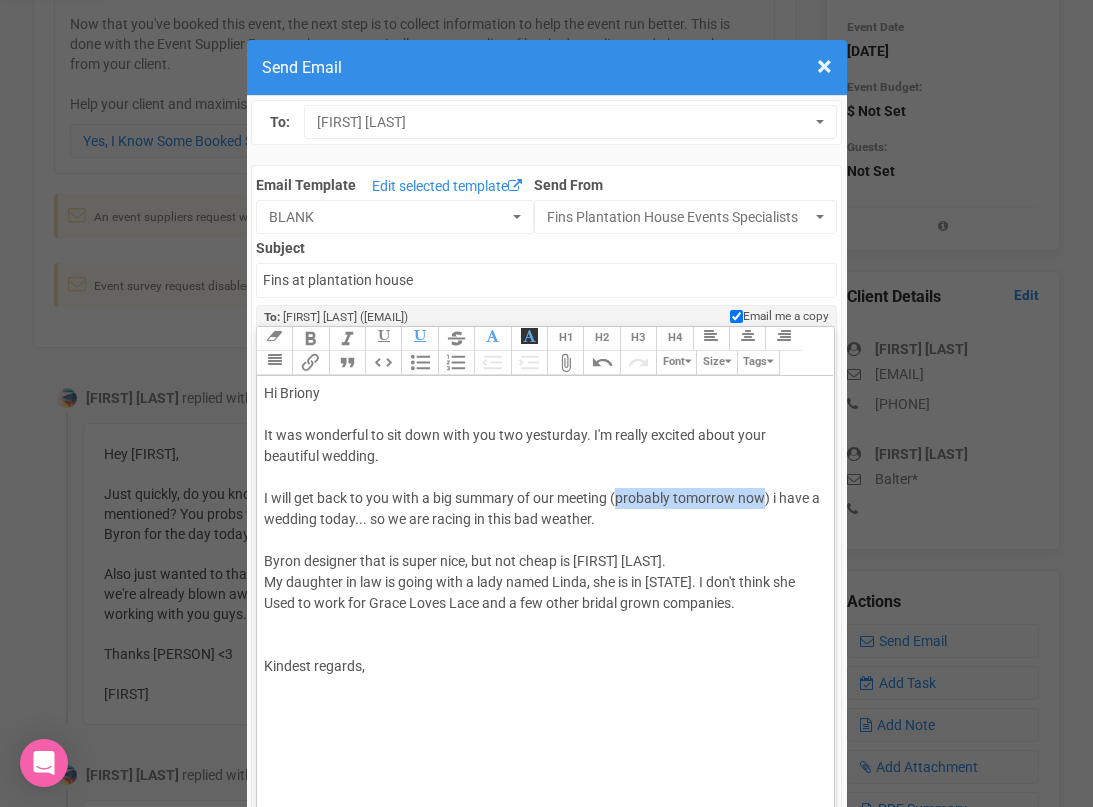 drag, startPoint x: 767, startPoint y: 499, endPoint x: 620, endPoint y: 497, distance: 147.01361 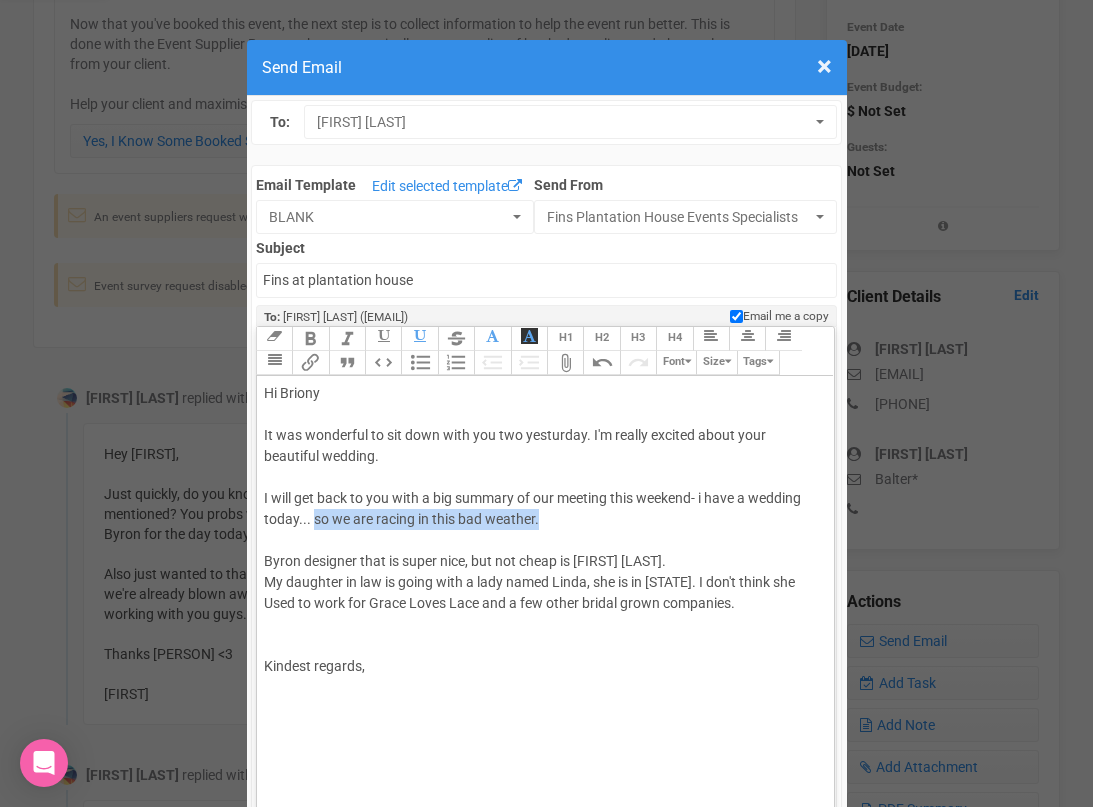 drag, startPoint x: 548, startPoint y: 517, endPoint x: 315, endPoint y: 519, distance: 233.00859 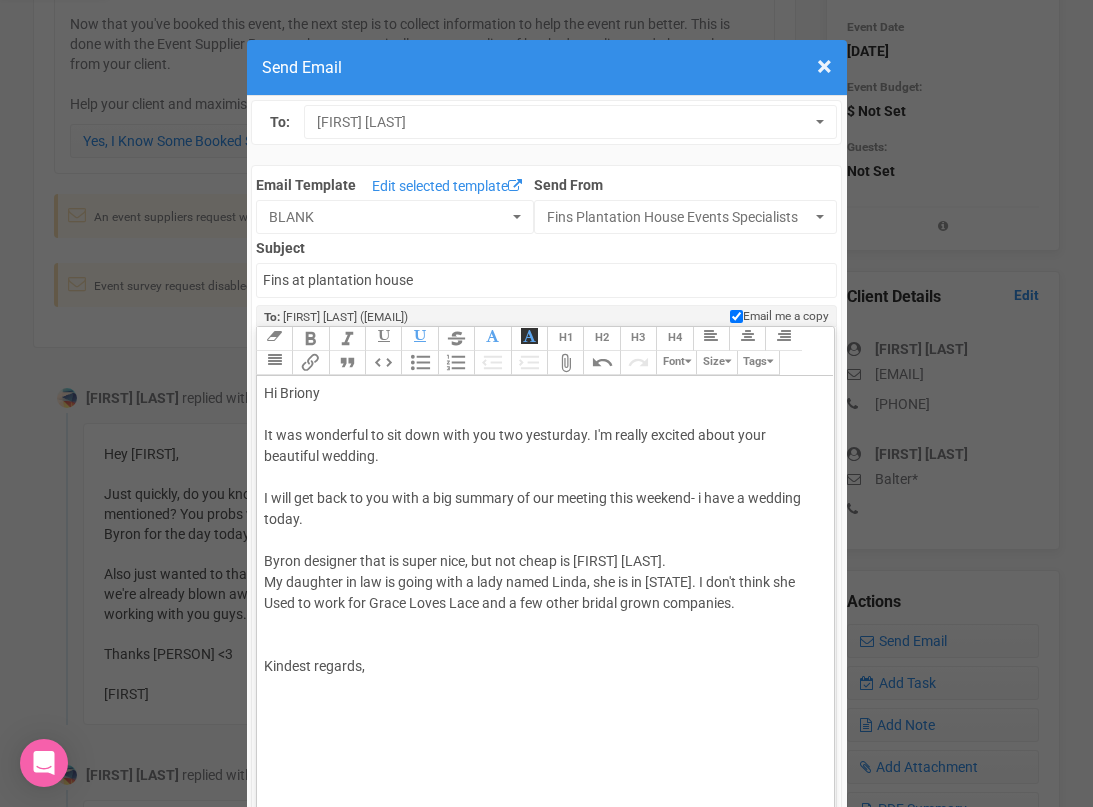 click on "Hi [FIRST] [LAST] It was wonderful to sit down with you two yesturday. I'm really excited about your beautiful wedding. I will get back to you with a big summary of our meeting this weekend- i have a wedding today. Byron designer that is super nice, but not cheap is Kate Willa. My daughter in law is going with a lady named Linda, she is in [COUNTY]. I don't think she Used to work for Grace Loves Lace and a few other bridal grown companies.  Kindest regards," 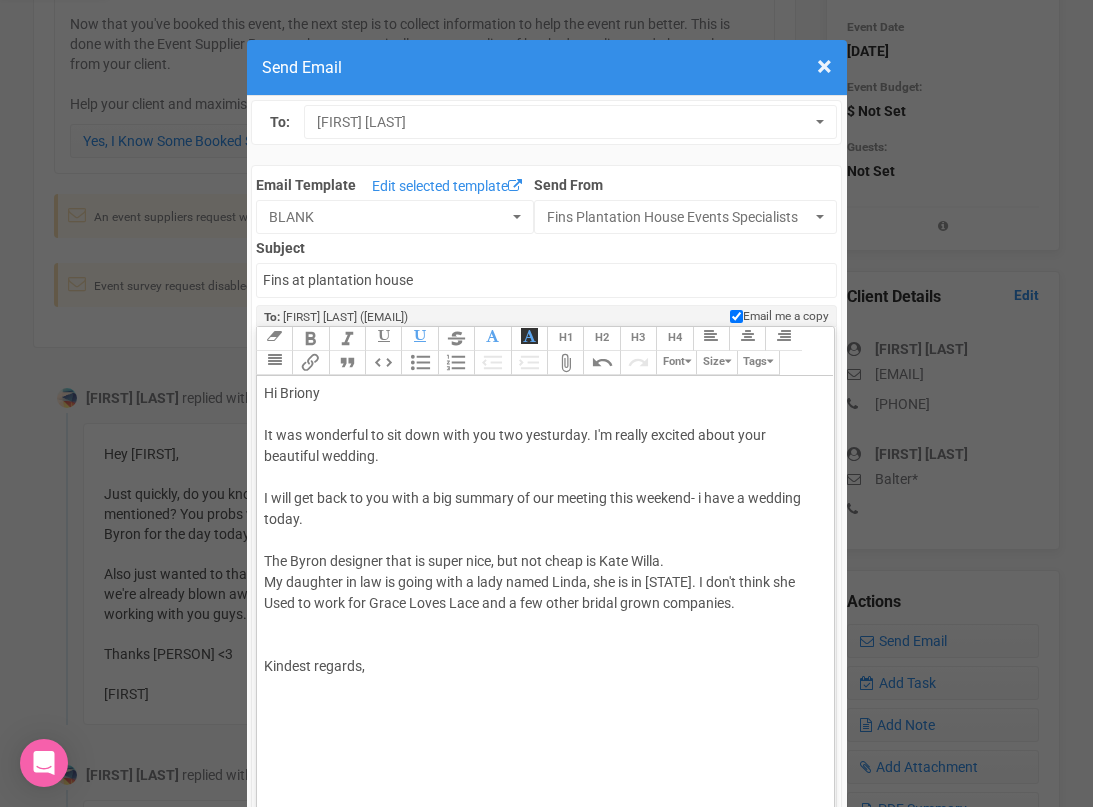 click on "Hi [FIRST] [LAST] It was wonderful to sit down with you two yesturday. I'm really excited about your beautiful wedding. I will get back to you with a big summary of our meeting this weekend- i have a wedding today. The Byron designer that is super nice, but not cheap is [PERSON]. My daughter in law is going with a lady named [PERSON], she is in [LOCATION]. I don't think she Used to work for Grace Loves Lace and a few other bridal grown companies.  Kindest regards," 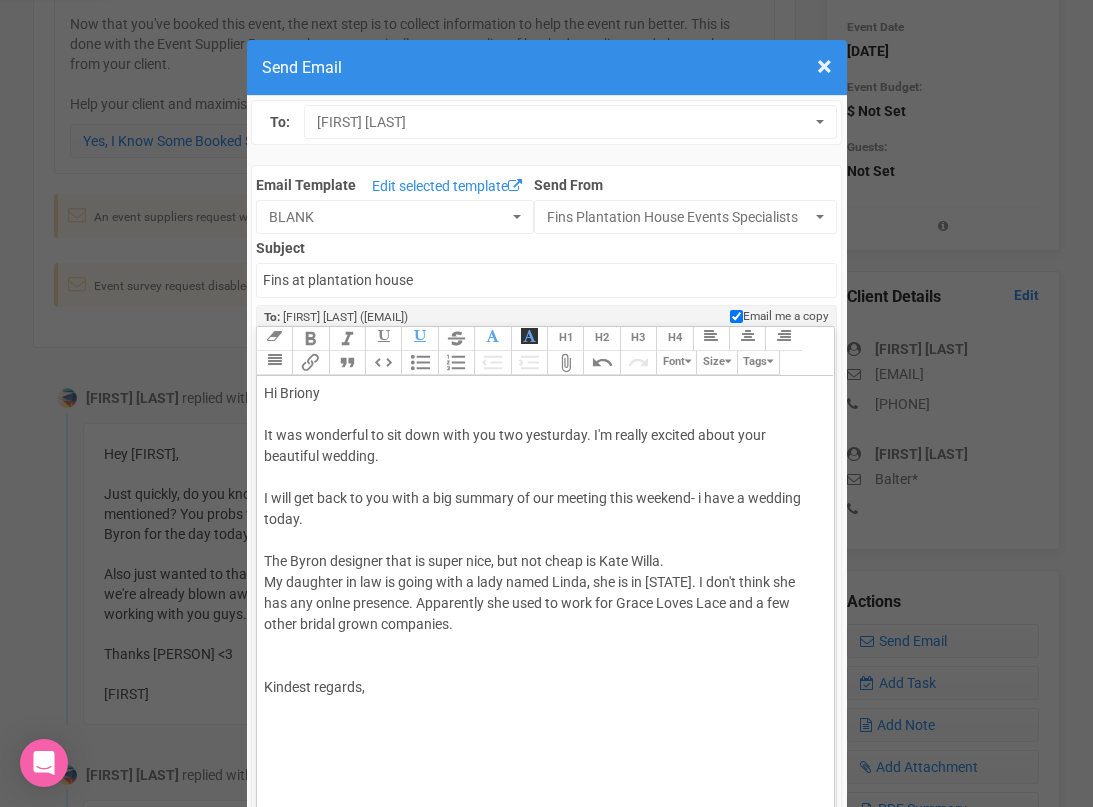 click on "Hi [FIRST] [LAST] It was wonderful to sit down with you two yesturday. I'm really excited about your beautiful wedding. I will get back to you with a big summary of our meeting this weekend- i have a wedding today. The Byron designer that is super nice, but not cheap is [PERSON]. My daughter in law is going with a lady named [PERSON], she is in [LOCATION]. I don't think she has any onlne presence. Apparently she used to work for Grace Loves Lace and a few other bridal grown companies. Kindest regards," 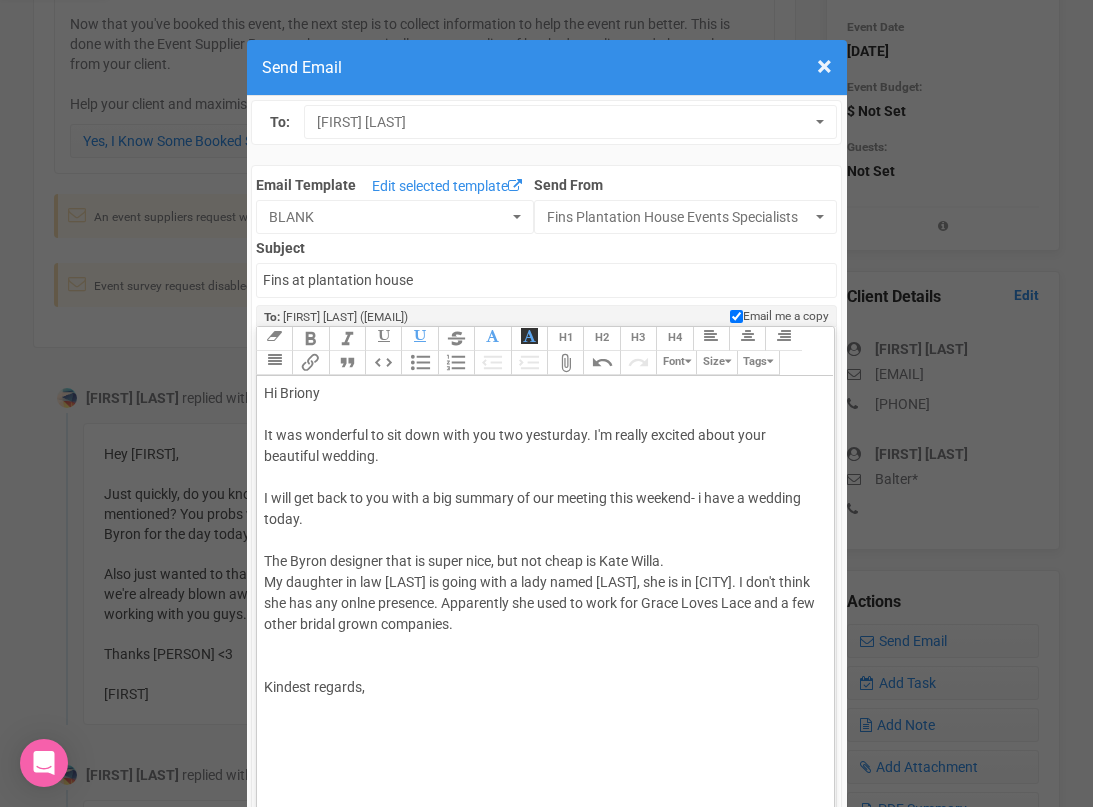 click on "Hi [FIRST] It was wonderful to sit down with you two yesturday. I'm really excited about your beautiful wedding. I will get back to you with a big summary of our meeting this weekend- i have a wedding today. The Byron designer that is super nice, but not cheap is Kate Willa. My daughter in law [FIRST] is going with a lady named Linda, she is in [STATE]. I don't think she has any onlne presence. Apparently she used to work for Grace Loves Lace and a few other bridal grown companies.  Kindest regards," 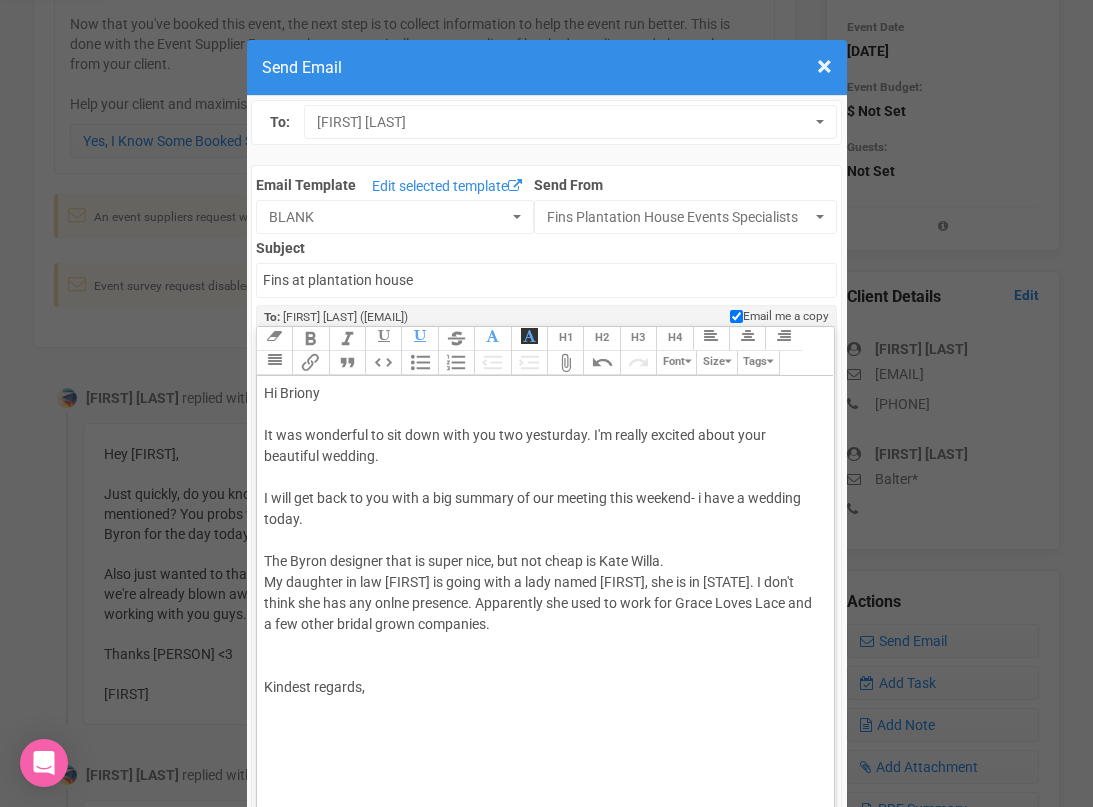 click on "Hi [FIRST] It was wonderful to sit down with you two yesturday. I'm really excited about your beautiful wedding. I will get back to you with a big summary of our meeting this weekend- i have a wedding today. The Byron designer that is super nice, but not cheap is Kate Willa. My daughter in law [LAST] is going with a lady named [LAST], she is in [CITY]. I don't think she has any onlne presence. Apparently she used to work for Grace Loves Lace and a few other bridal grown companies.&nbsp; Kindest regards," 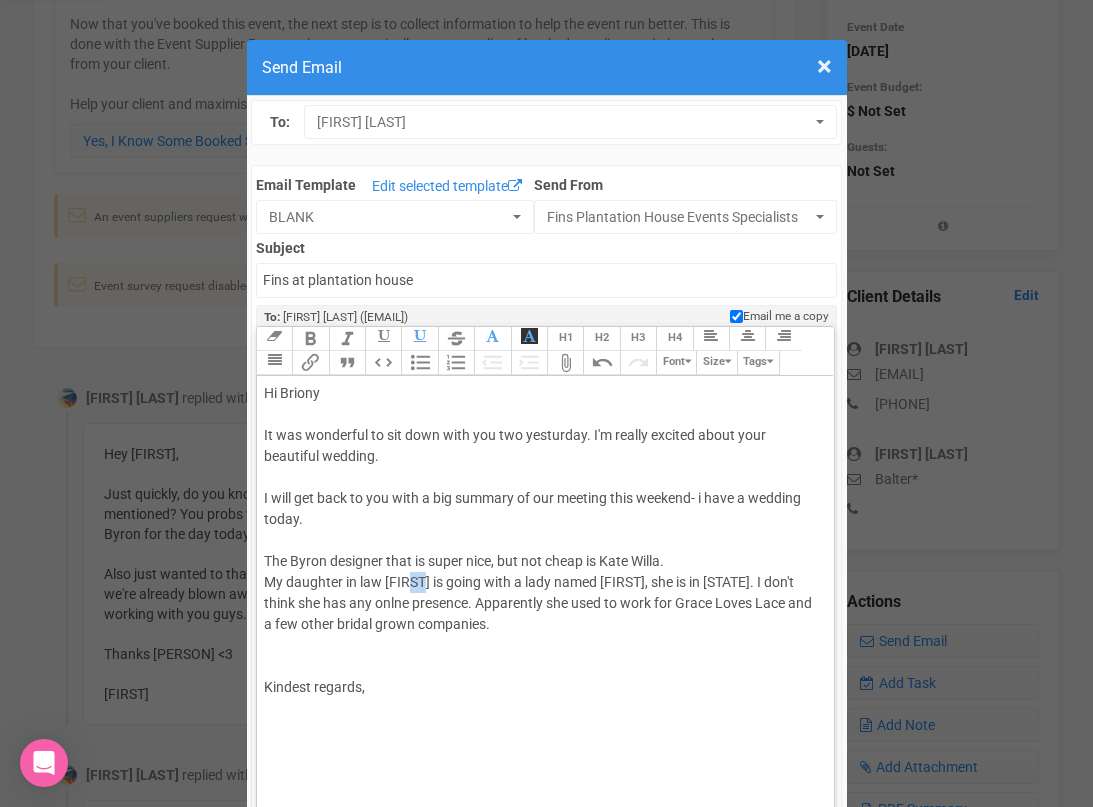 drag, startPoint x: 428, startPoint y: 579, endPoint x: 410, endPoint y: 579, distance: 18 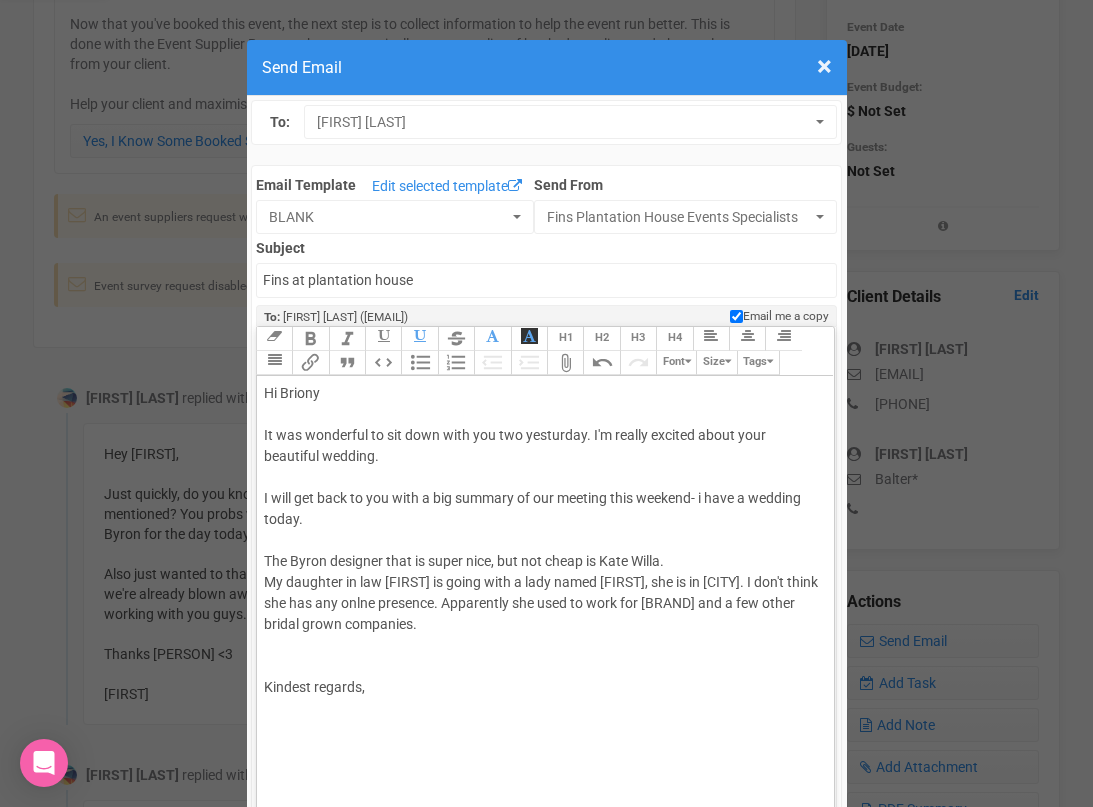 click on "Hi [FIRST] It was wonderful to sit down with you two yesturday. I'm really excited about your beautiful wedding. I will get back to you with a big summary of our meeting this weekend- i have a wedding today. The Byron designer that is super nice, but not cheap is [PERSON]. My daughter in law [PERSON] is going with a lady named [PERSON], she is in [CITY]. I don't think she has any onlne presence. Apparently she used to work for Grace Loves Lace and a few other bridal grown companies. Kindest regards," 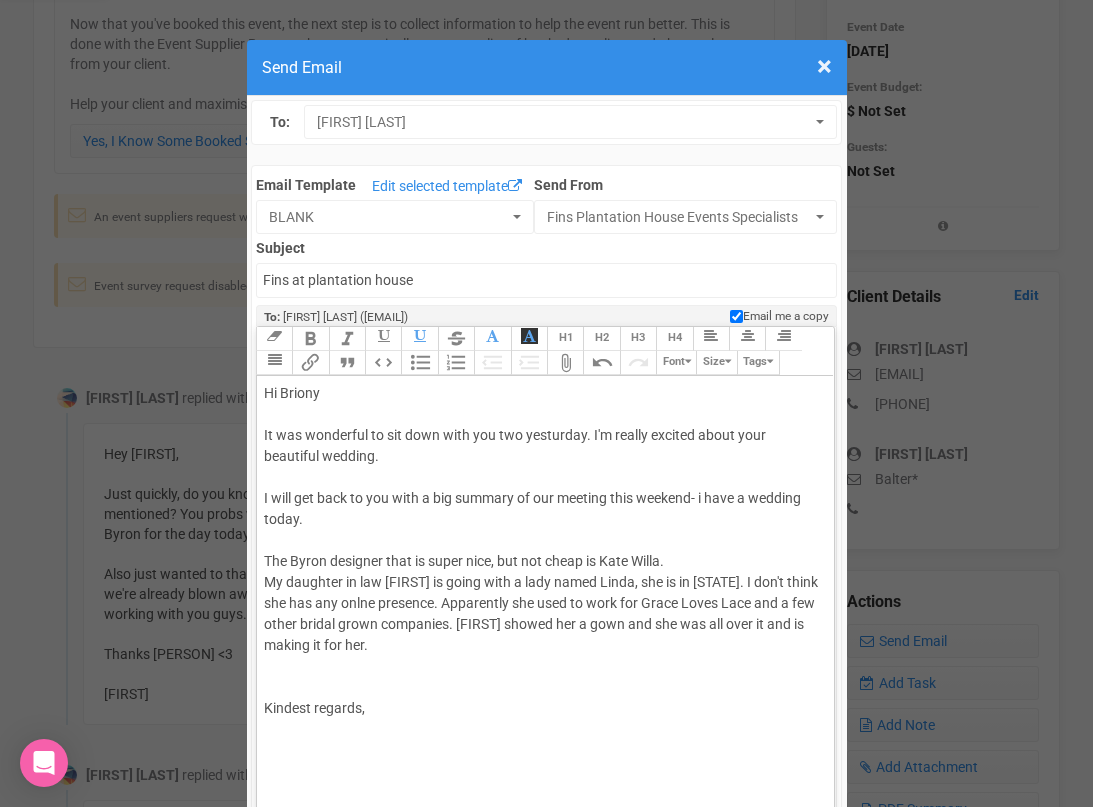 click on "Hi [FIRST] It was wonderful to sit down with you two yesturday. I'm really excited about your beautiful wedding. I will get back to you with a big summary of our meeting this weekend- i have a wedding today. The Byron designer that is super nice, but not cheap is [FIRST] [LAST]. My daughter in law [FIRST] is going with a lady named [FIRST], she is in [CITY]. I don't think she has any onlne presence. Apparently she used to work for Grace Loves Lace and a few other bridal grown companies. [FIRST] showed her a gown and she was all over it and is making it for her.  Kindest regards," 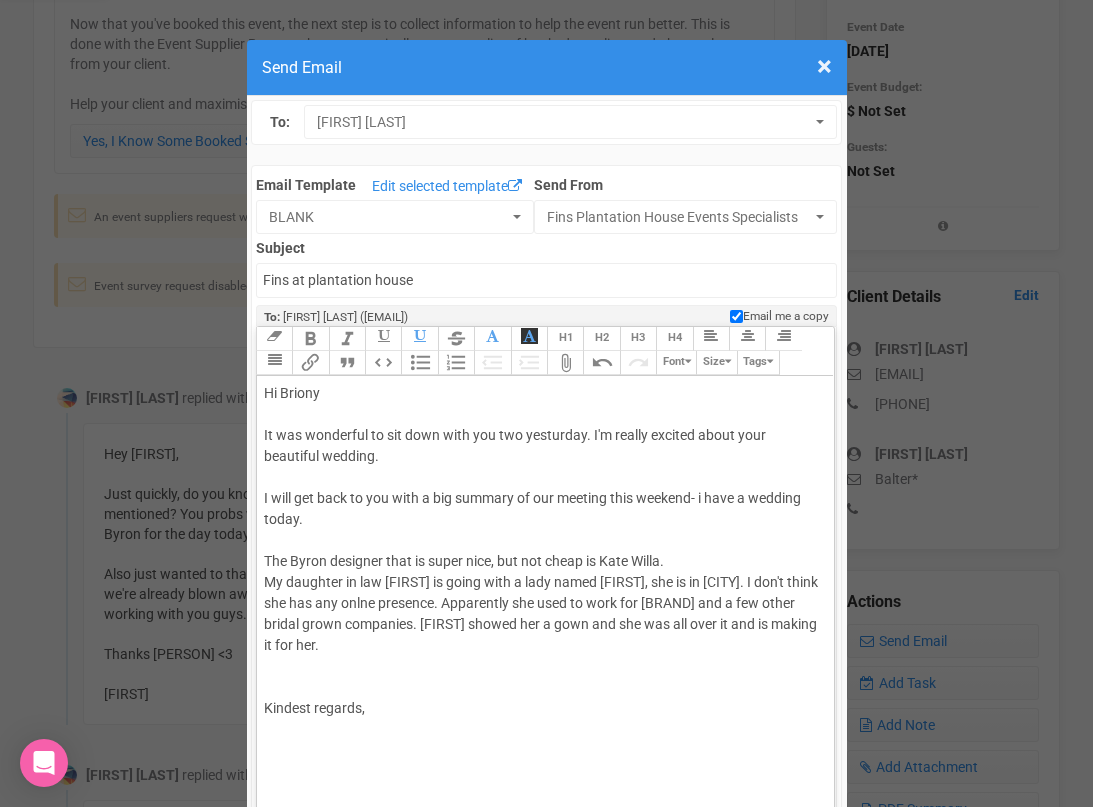 click on "Hi [FIRST] It was wonderful to sit down with you two yesturday. I'm really excited about your beautiful wedding. I will get back to you with a big summary of our meeting this weekend- i have a wedding today. The Byron designer that is super nice, but not cheap is Kate Willa. My daughter in law [FIRST] is going with a lady named Linda, she is in [STATE]. I don't think she has any onlne presence. Apparently she used to work for Grace Loves Lace and a few other bridal grown companies. [FIRST] showed her a gown and she was all over it and is making it for her.  Kindest regards," 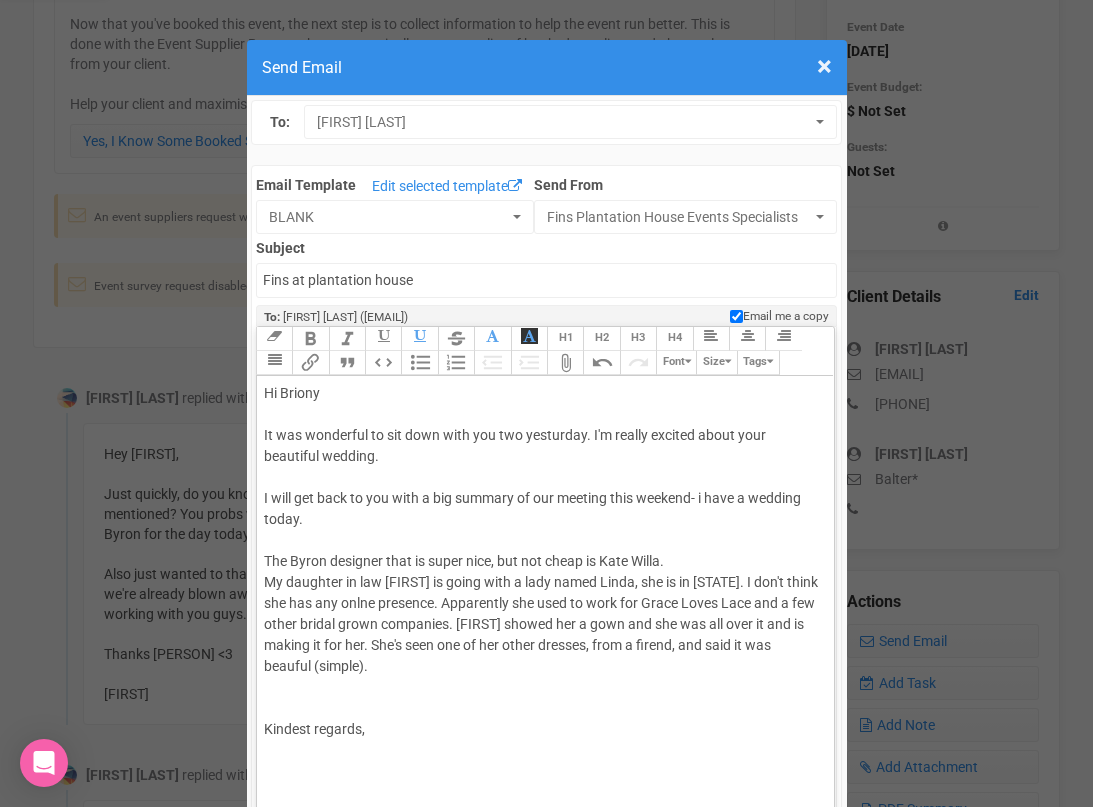 click on "Hi [PERSON] It was wonderful to sit down with you two yesturday. I'm really excited about your beautiful wedding. I will get back to you with a big summary of our meeting this weekend- i have a wedding today. The Byron designer that is super nice, but not cheap is [PERSON]. My daughter in law [PERSON] is going with a lady named [PERSON], she is in [LOCATION]. I don't think she has any onlne presence. Apparently she used to work for Grace Loves Lace and a few other bridal grown companies. [PERSON] showed her a gown and she was all over it and is making it for her. She's seen one of her other dresses, from a firend, and said it was beauful (simple).  Kindest regards," 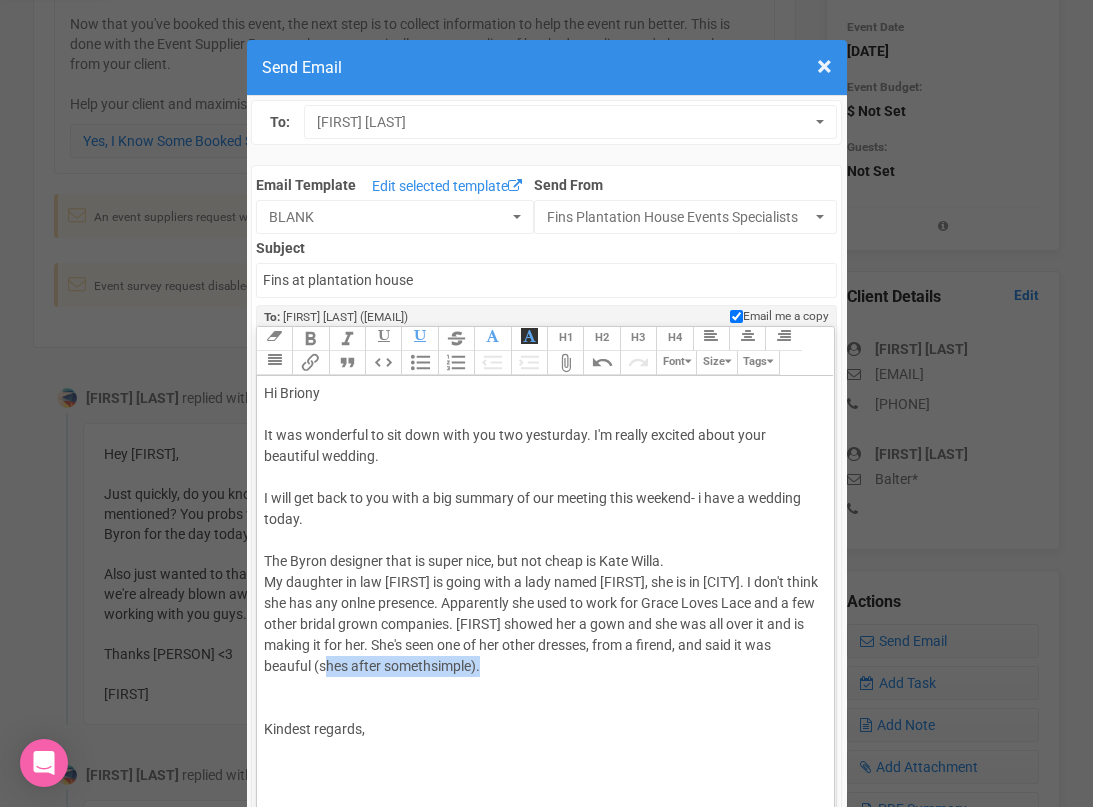 drag, startPoint x: 488, startPoint y: 664, endPoint x: 344, endPoint y: 660, distance: 144.05554 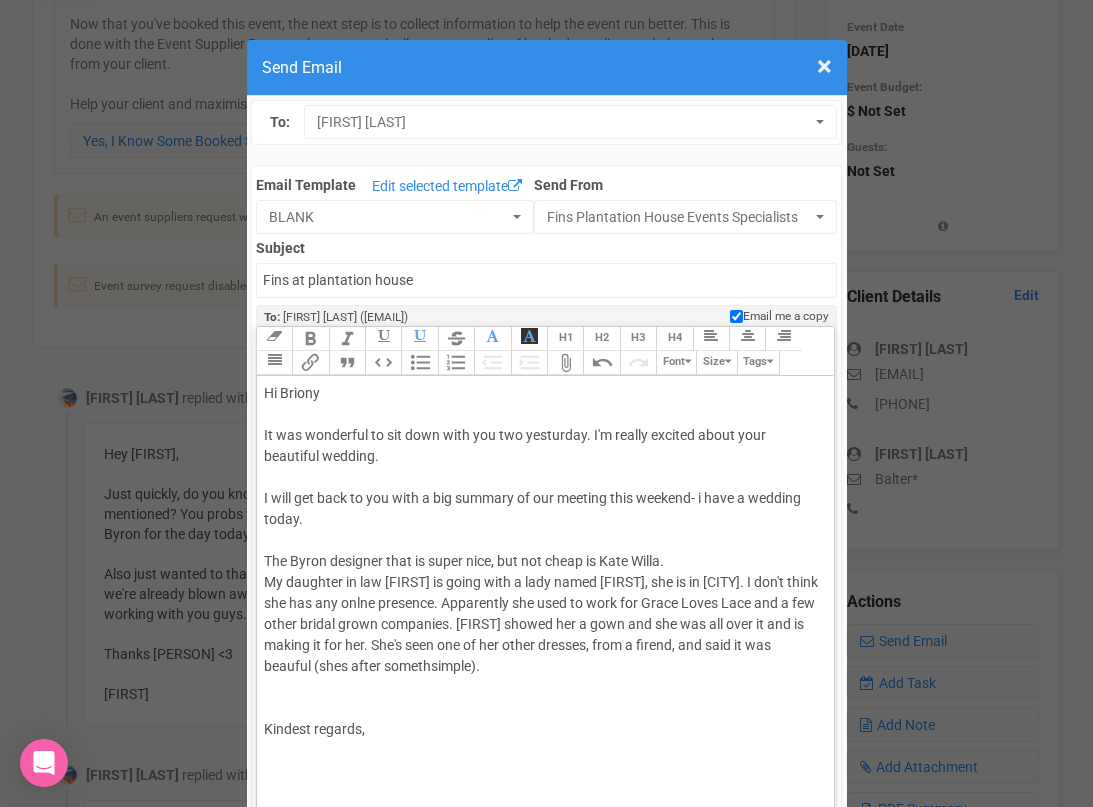 click on "Hi [FIRST] It was wonderful to sit down with you two yesturday. I'm really excited about your beautiful wedding. I will get back to you with a big summary of our meeting this weekend- i have a wedding today. The Byron designer that is super nice, but not cheap is [FIRST] [LAST]. My daughter in law [FIRST] is going with a lady named [FIRST], she is in [CITY]. I don't think she has any onlne presence. Apparently she used to work for Grace Loves Lace and a few other bridal grown companies. [FIRST] showed her a gown and she was all over it and is making it for her. She's seen one of her other dresses, from a firend, and said it was beauful (shes after somethsimple).  Kindest regards," 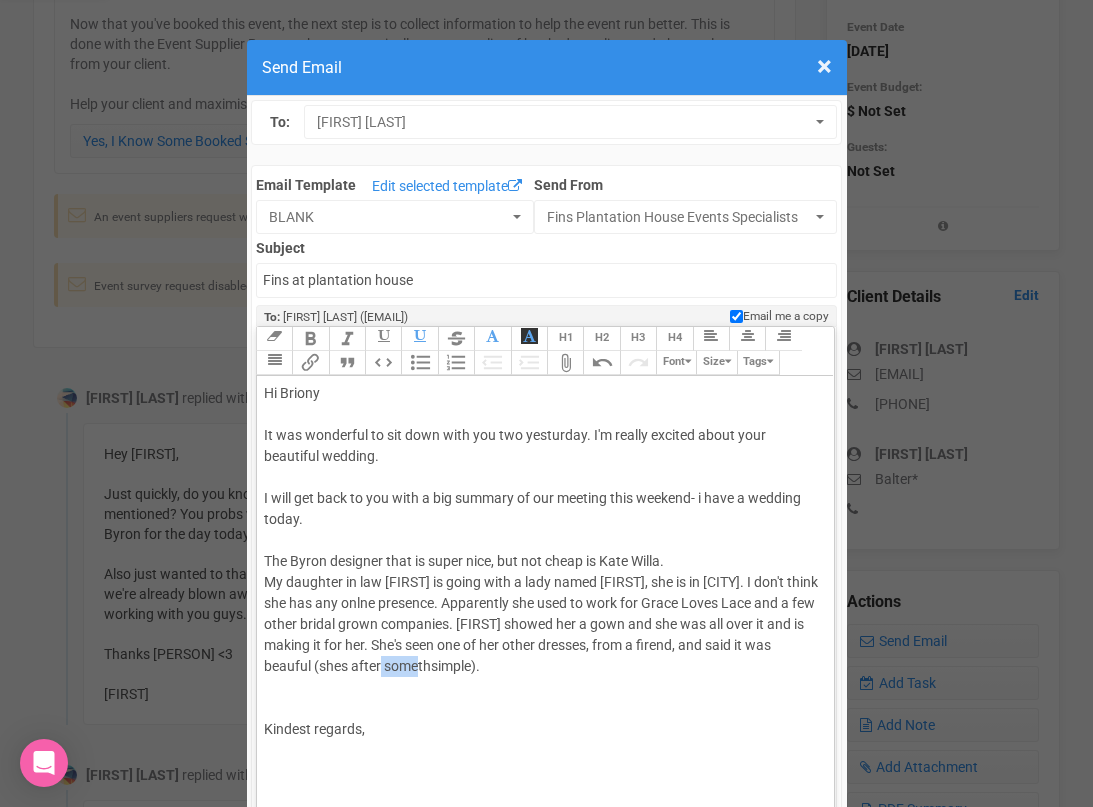 drag, startPoint x: 422, startPoint y: 667, endPoint x: 386, endPoint y: 664, distance: 36.124783 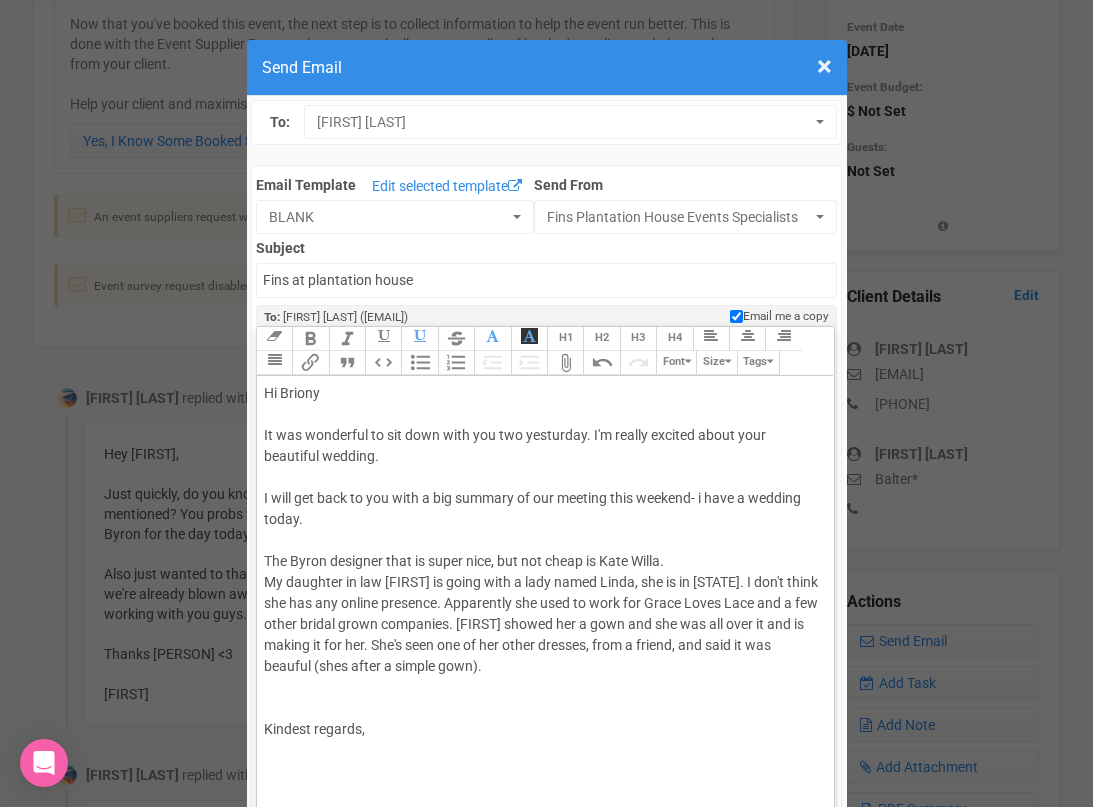 click on "Hi [FIRST] It was wonderful to sit down with you two yesturday. I'm really excited about your beautiful wedding. I will get back to you with a big summary of our meeting this weekend- i have a wedding today. The Byron designer that is super nice, but not cheap is [FIRST] [LAST]. My daughter in law [FIRST] is going with a lady named [FIRST], she is in [CITY]. I don't think she has any online presence. Apparently she used to work for Grace Loves Lace and a few other bridal grown companies. [FIRST] showed her a gown and she was all over it and is making it for her. She's seen one of her other dresses, from a friend, and said it was beauful (shes after a simple gown).  Kindest regards," 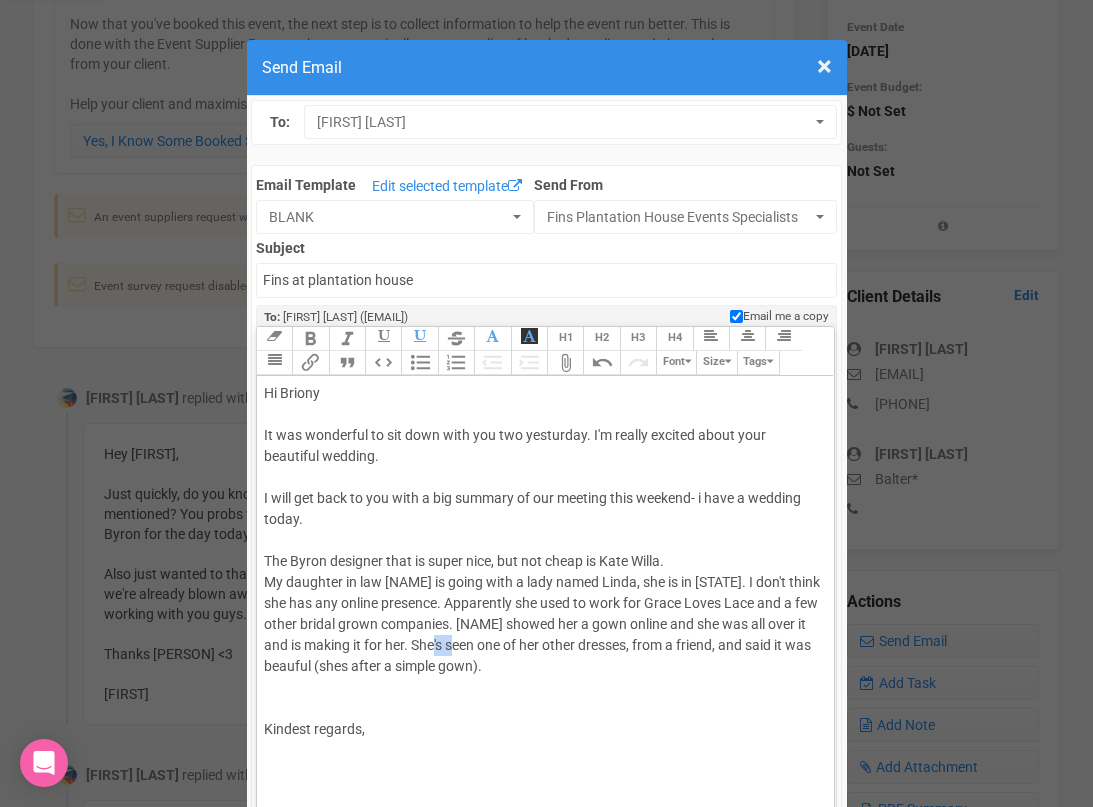 drag, startPoint x: 485, startPoint y: 644, endPoint x: 461, endPoint y: 644, distance: 24 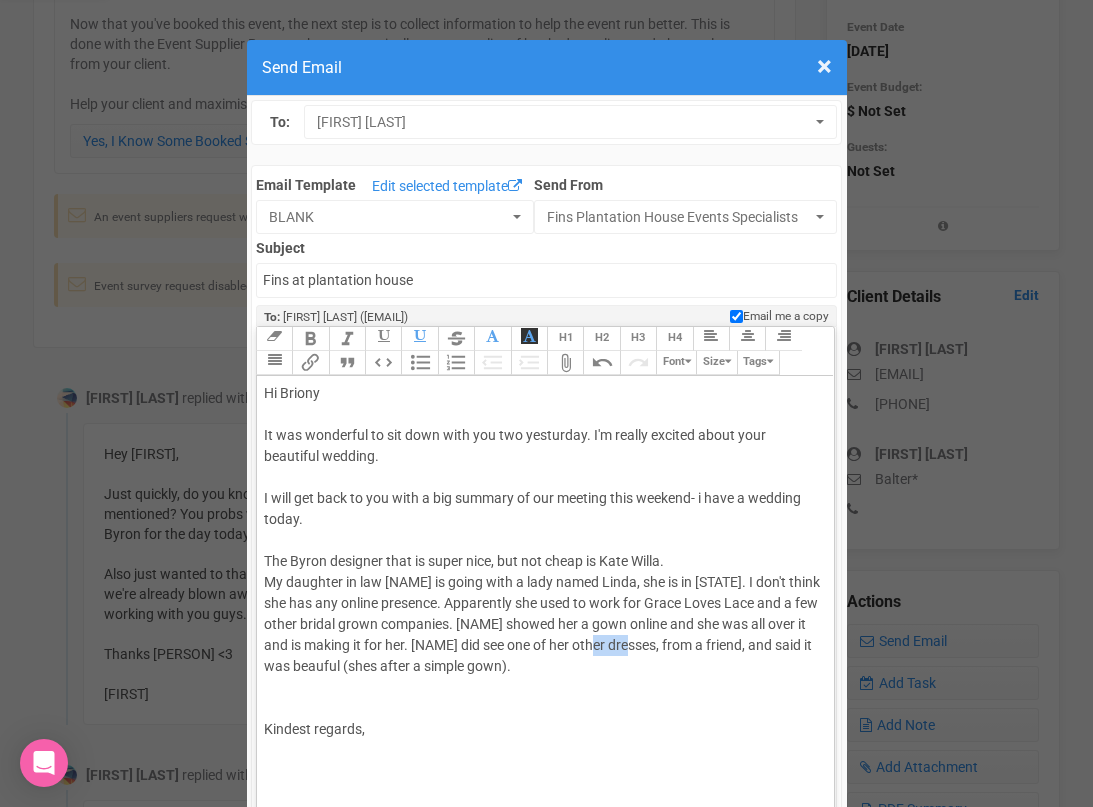 drag, startPoint x: 656, startPoint y: 643, endPoint x: 622, endPoint y: 641, distance: 34.058773 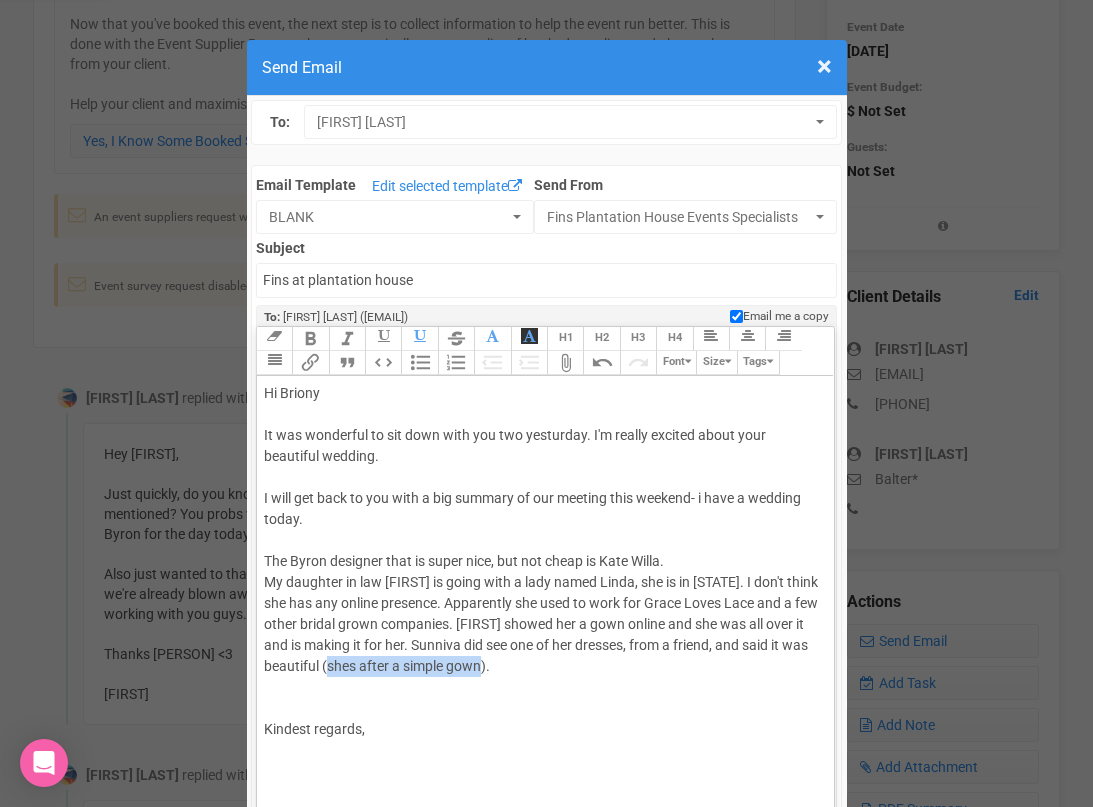 drag, startPoint x: 365, startPoint y: 668, endPoint x: 521, endPoint y: 657, distance: 156.38734 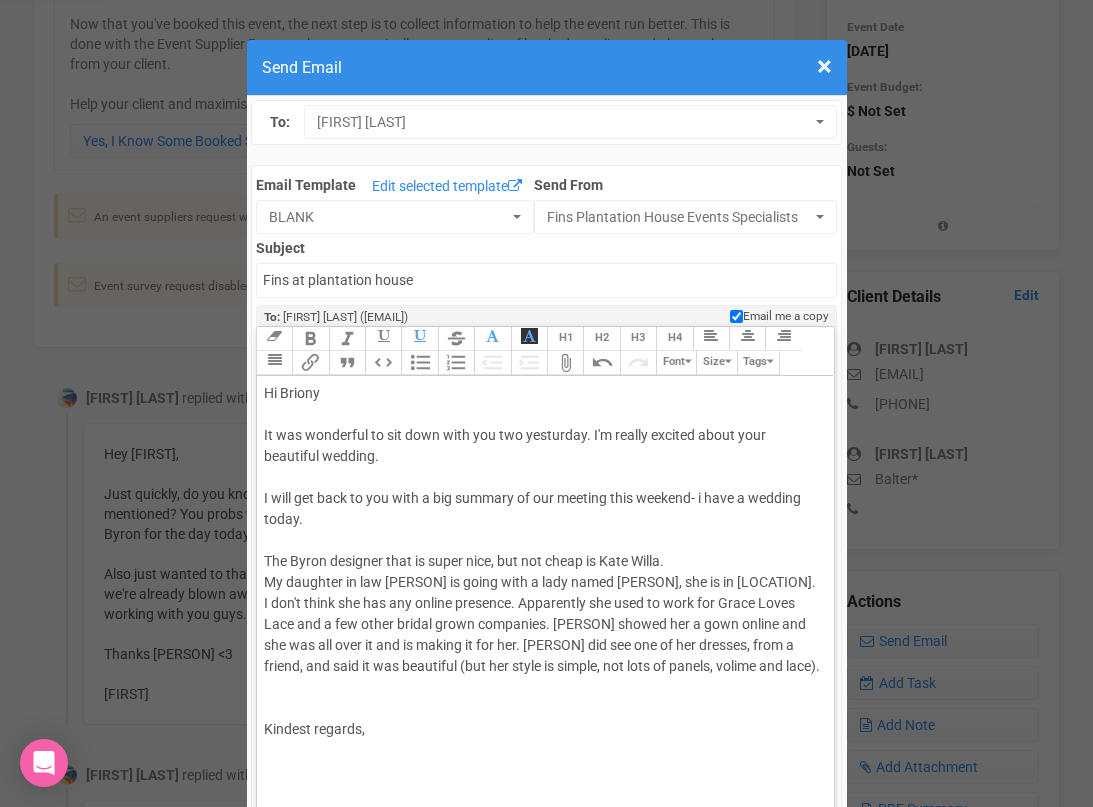 click on "Hi [PERSON] It was wonderful to sit down with you two yesturday. I'm really excited about your beautiful wedding. I will get back to you with a big summary of our meeting this weekend- i have a wedding today. The Byron designer that is super nice, but not cheap is [PERSON]. My daughter in law [PERSON] is going with a lady named [PERSON], she is in [LOCATION]. I don't think she has any online presence. Apparently she used to work for Grace Loves Lace and a few other bridal grown companies. [PERSON] showed her a gown online and she was all over it and is making it for her. [PERSON] did see one of her dresses, from a friend, and said it was beautiful (but her style is simple, not lots of panels, volime and lace). Kindest regards," 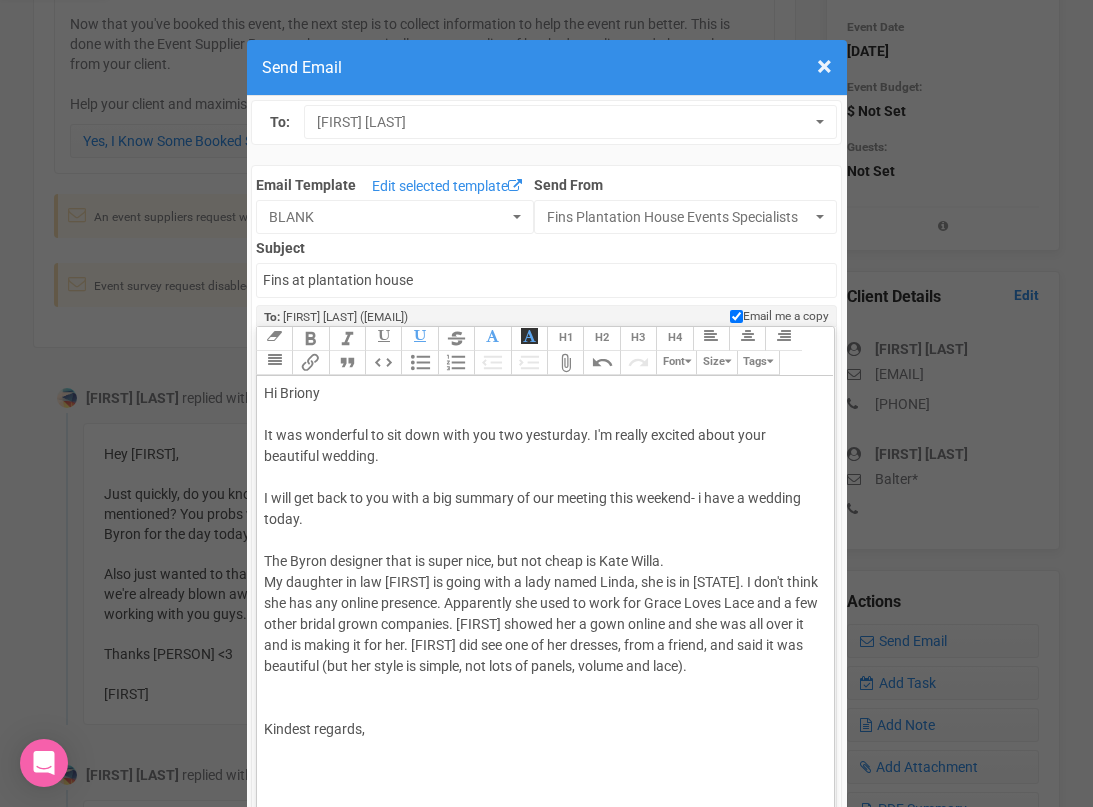 click on "Hi [FIRST] [LAST] It was wonderful to sit down with you two yesturday. I'm really excited about your beautiful wedding. I will get back to you with a big summary of our meeting this weekend- i have a wedding today. The Byron designer that is super nice, but not cheap is Kate Willa. My daughter in law [FIRST] is going with a lady named Linda, she is in [STATE]. I don't think she has any online presence. Apparently she used to work for Grace Loves Lace and a few other bridal grown companies. [FIRST] showed her a gown online and she was all over it and is making it for her. [FIRST] did see one of her dresses, from a friend, and said it was beautiful (but her style is simple, not lots of panels, volume and lace).  Kindest regards," 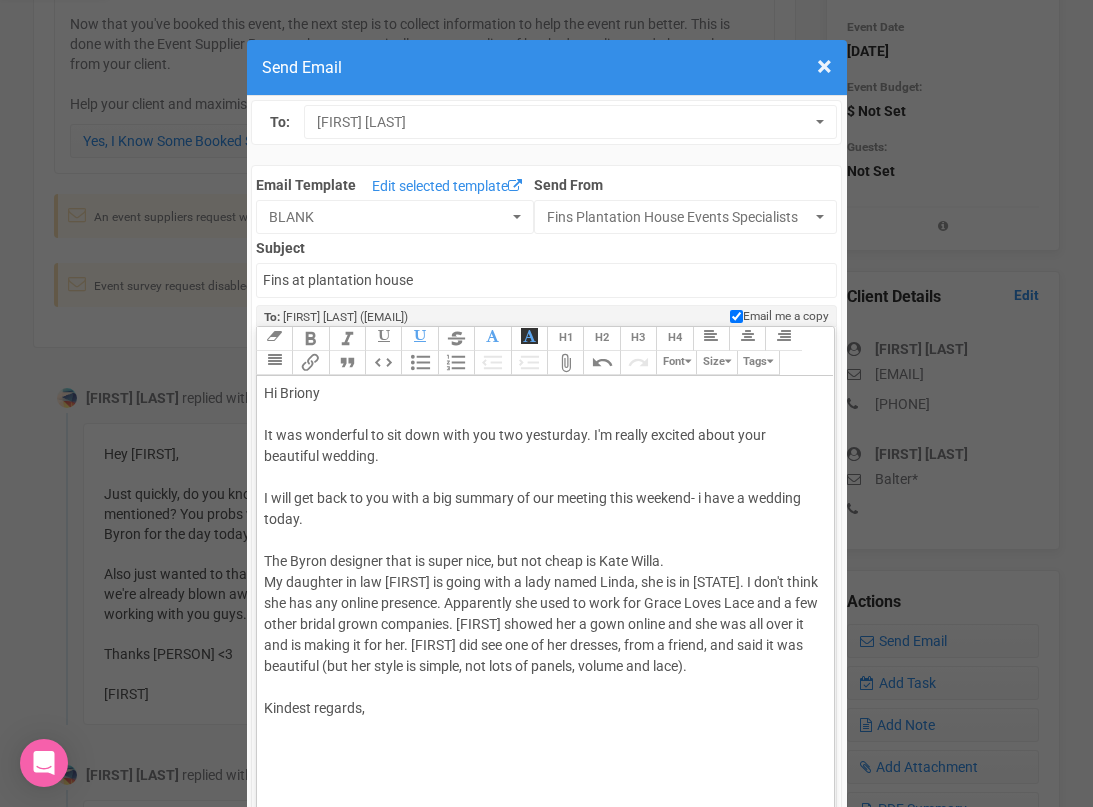click on "Hi [FIRST] [LAST] It was wonderful to sit down with you two yesturday. I'm really excited about your beautiful wedding. I will get back to you with a big summary of our meeting this weekend- i have a wedding today. The Byron designer that is super nice, but not cheap is Kate Willa. My daughter in law [FIRST] is going with a lady named Linda, she is in [STATE]. I don't think she has any online presence. Apparently she used to work for Grace Loves Lace and a few other bridal grown companies. [FIRST] showed her a gown online and she was all over it and is making it for her. [FIRST] did see one of her dresses, from a friend, and said it was beautiful (but her style is simple, not lots of panels, volume and lace).  Kindest regards," 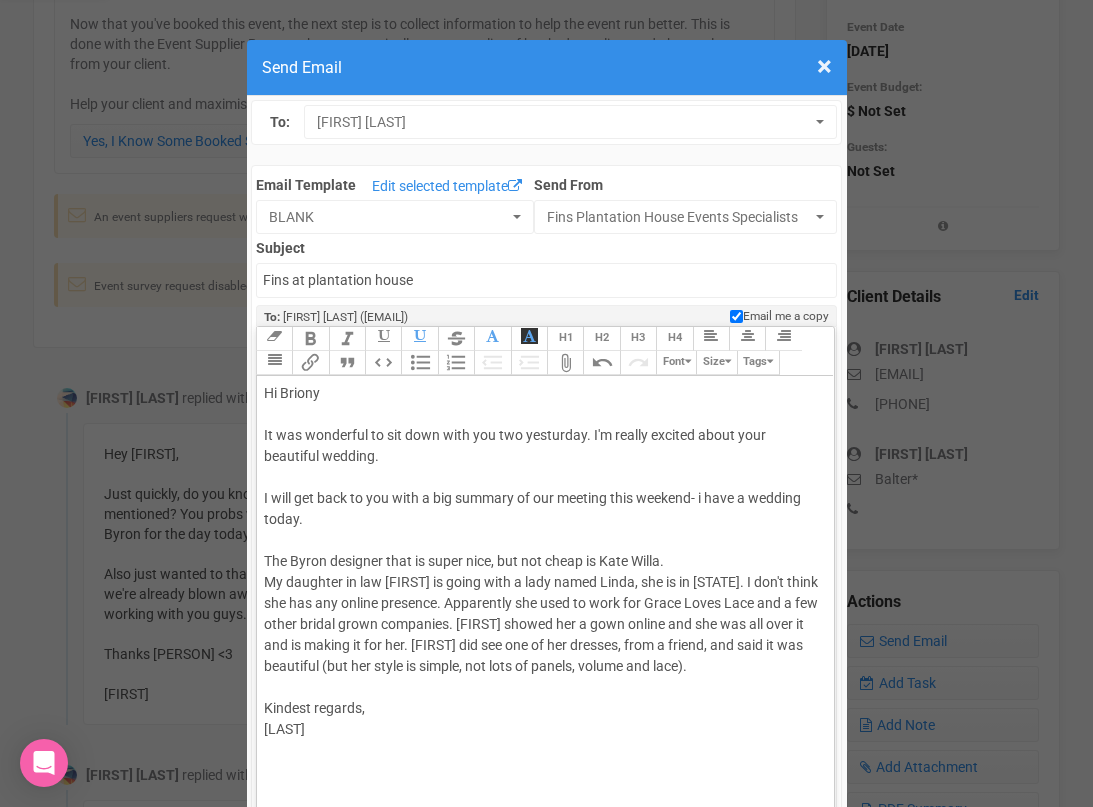 type on "<div>Hi [PERSON]<br><br>It was wonderful to sit down with you two yesturday. I'm really excited about your beautiful wedding.<br><br>I will get back to you with a big summary of our meeting this weekend- i have a wedding today.<br><br>The Byron designer that is super nice, but not cheap is [PERSON].<br>My daughter in law [PERSON] is going with a lady named [PERSON], she is in [LOCATION]. I don't think she has any online presence. Apparently she used to work for Grace Loves Lace and a few other bridal grown companies. [PERSON] showed her a gown online and she was all over it and is making it for her. [PERSON] did see one of her dresses, from a friend, and said it was beautiful (but her style is simple, not lots of panels, volume and lace).&nbsp;<br><br>Kindest regards,<br>[PERSON]<br><br></div>" 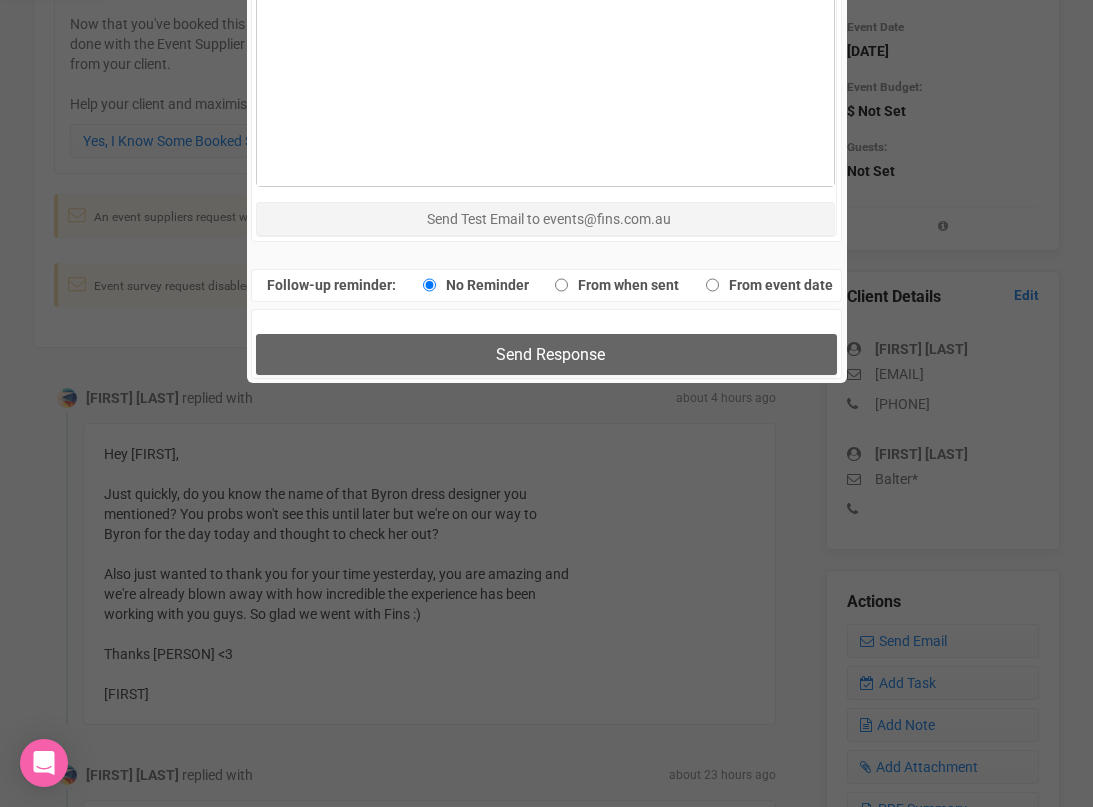 scroll, scrollTop: 1345, scrollLeft: 0, axis: vertical 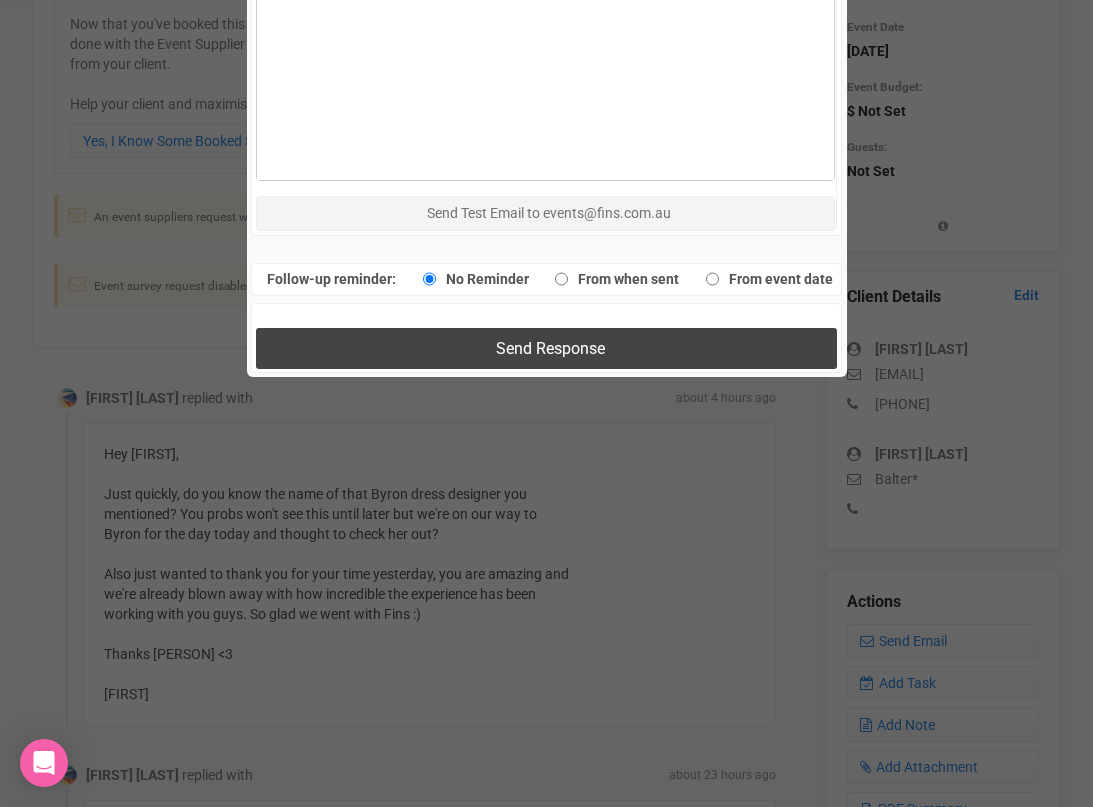 click on "Send Response" at bounding box center [550, 348] 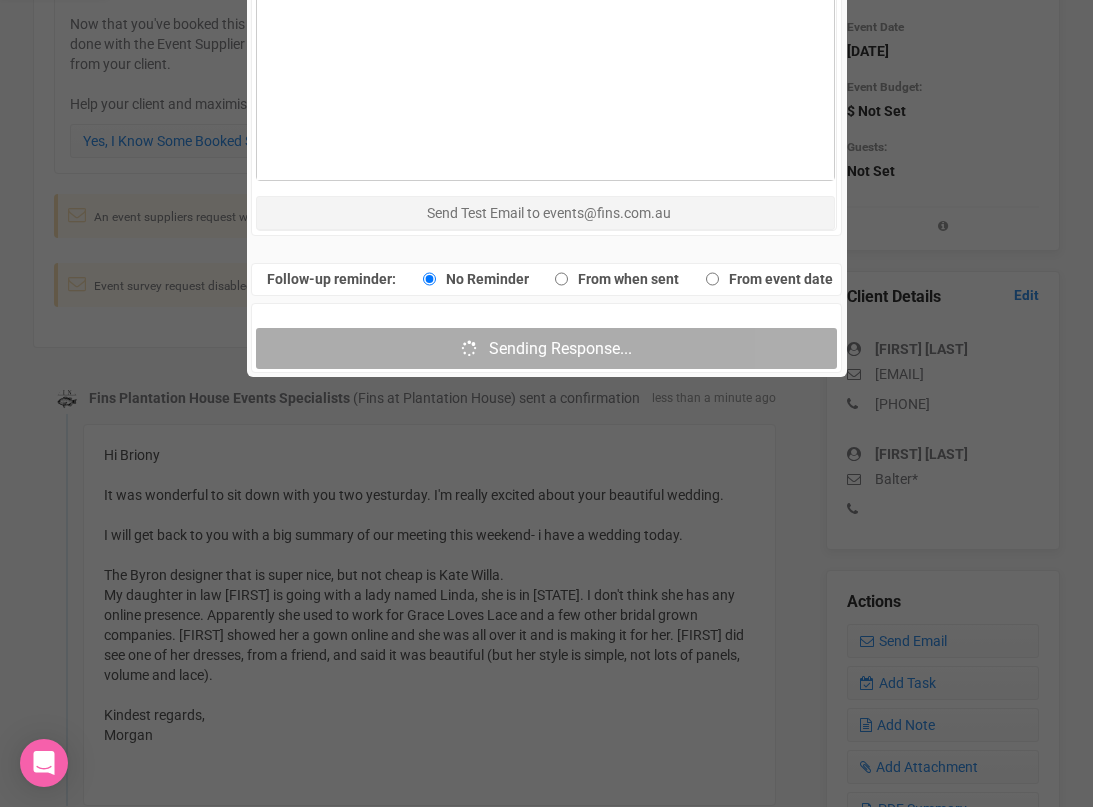scroll, scrollTop: 1309, scrollLeft: 0, axis: vertical 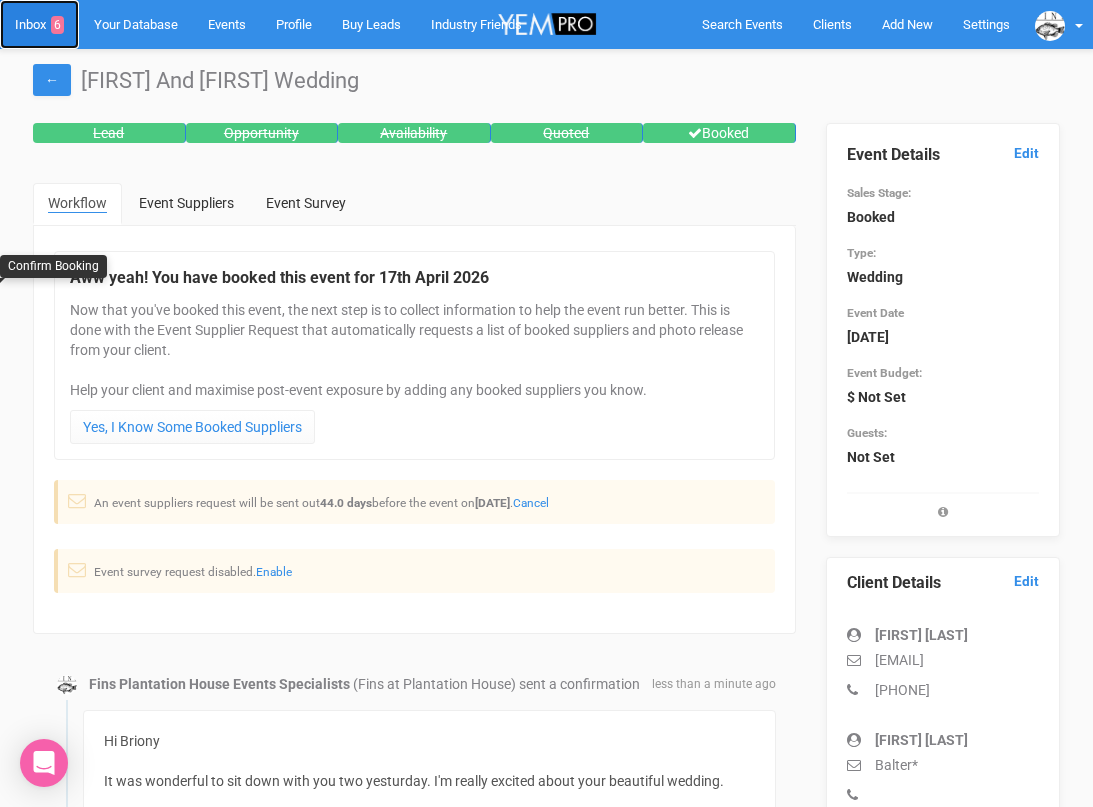 click on "Inbox  6" at bounding box center [39, 24] 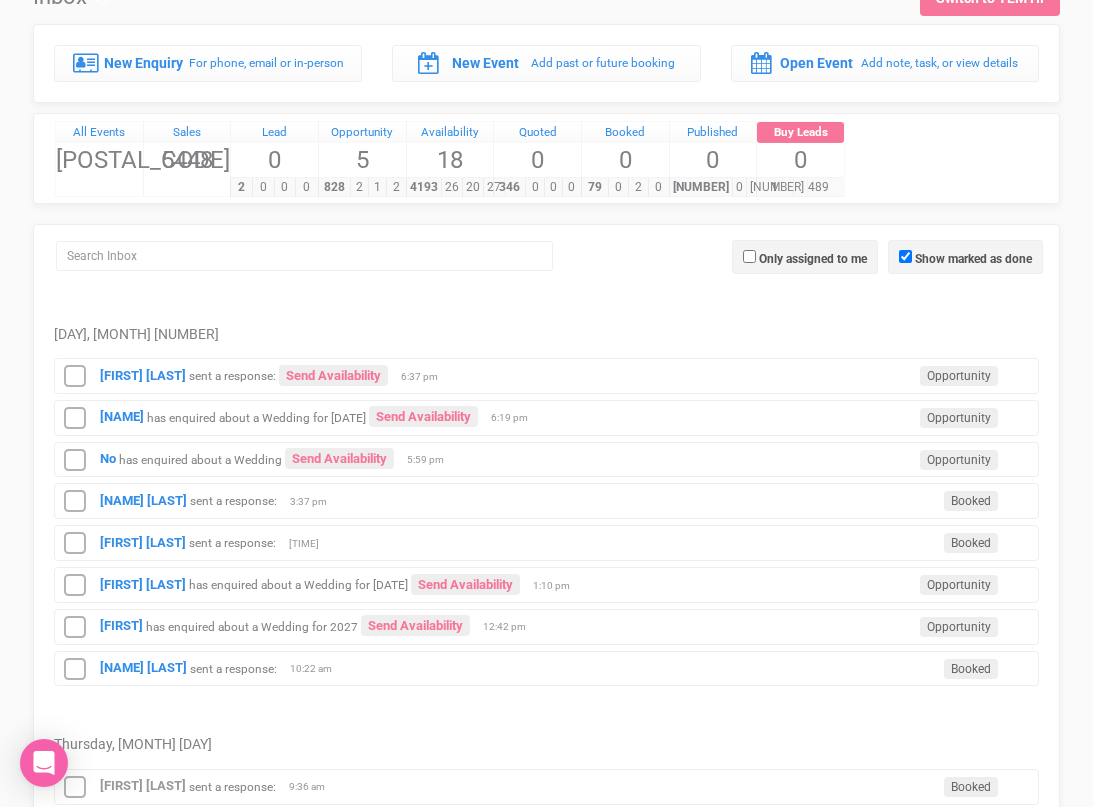 scroll, scrollTop: 130, scrollLeft: 0, axis: vertical 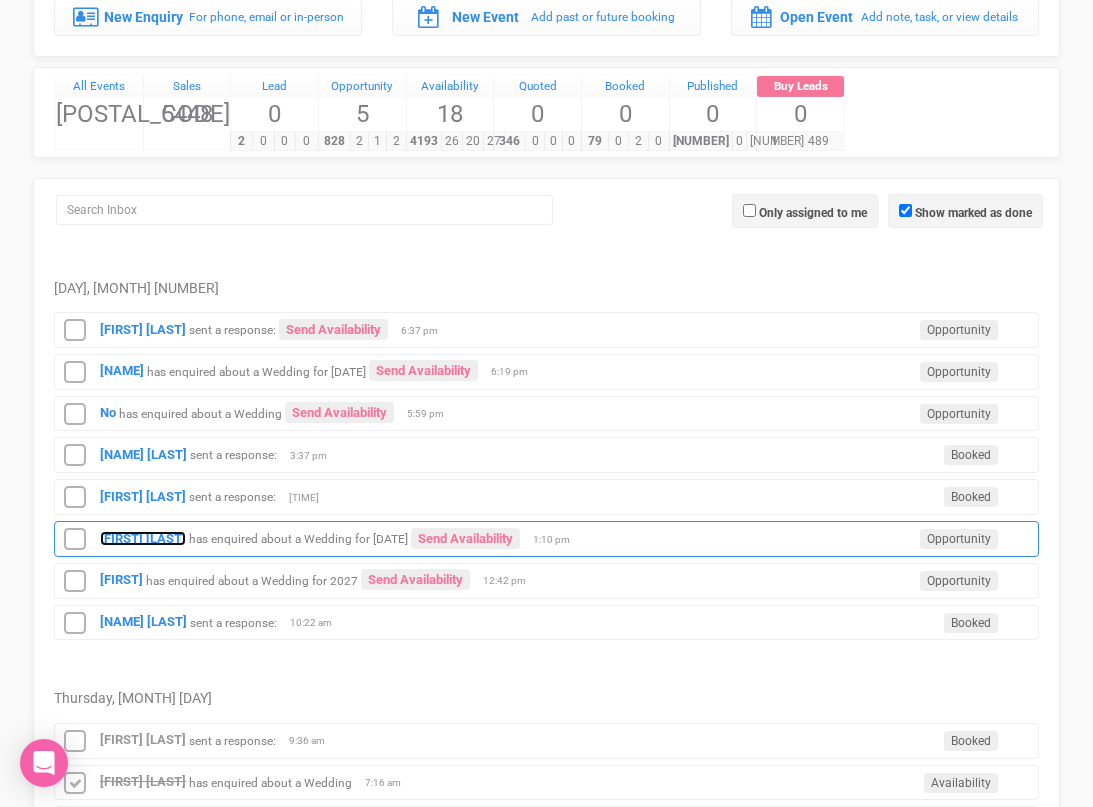 click on "[FIRST] [LAST]" at bounding box center [143, 538] 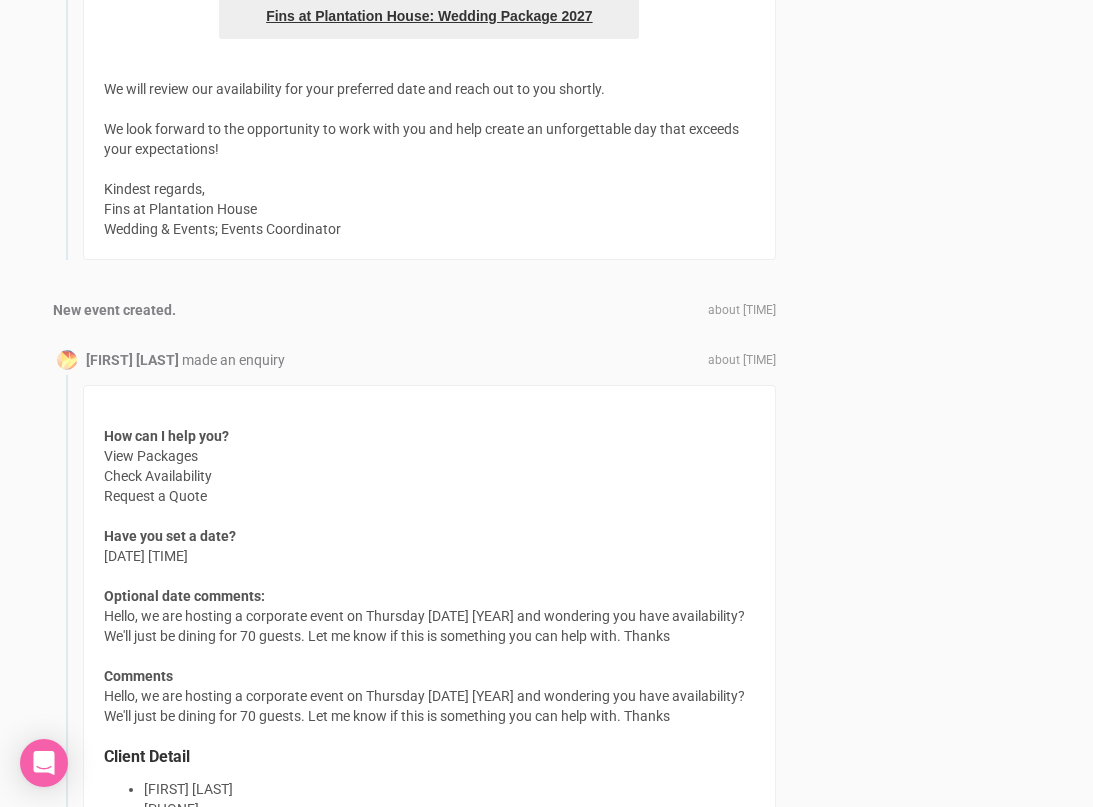 scroll, scrollTop: 1804, scrollLeft: 0, axis: vertical 